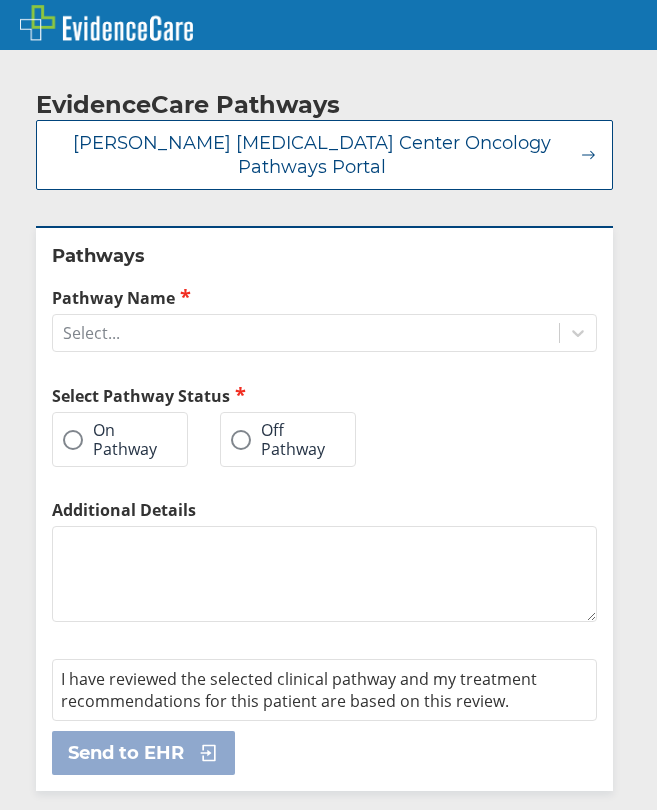scroll, scrollTop: 0, scrollLeft: 0, axis: both 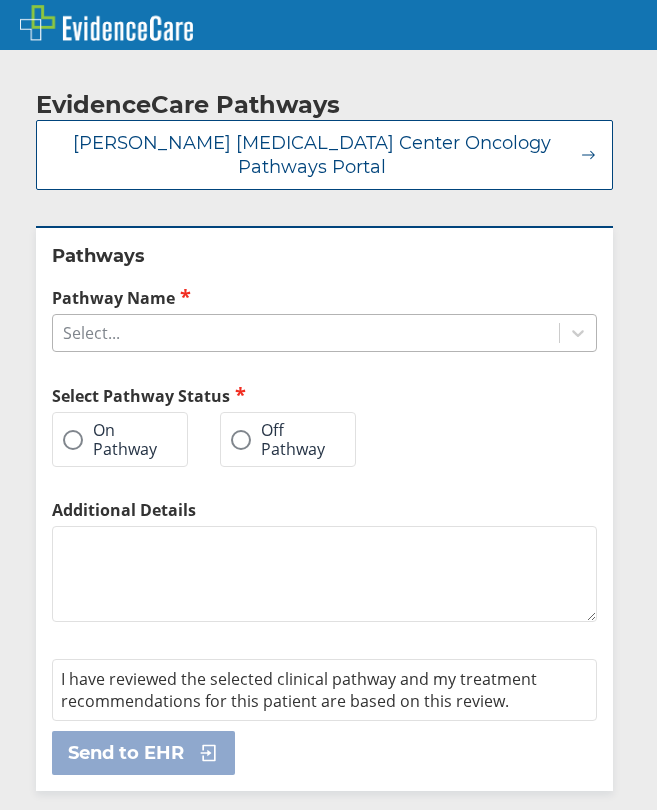 click on "Select..." at bounding box center (306, 333) 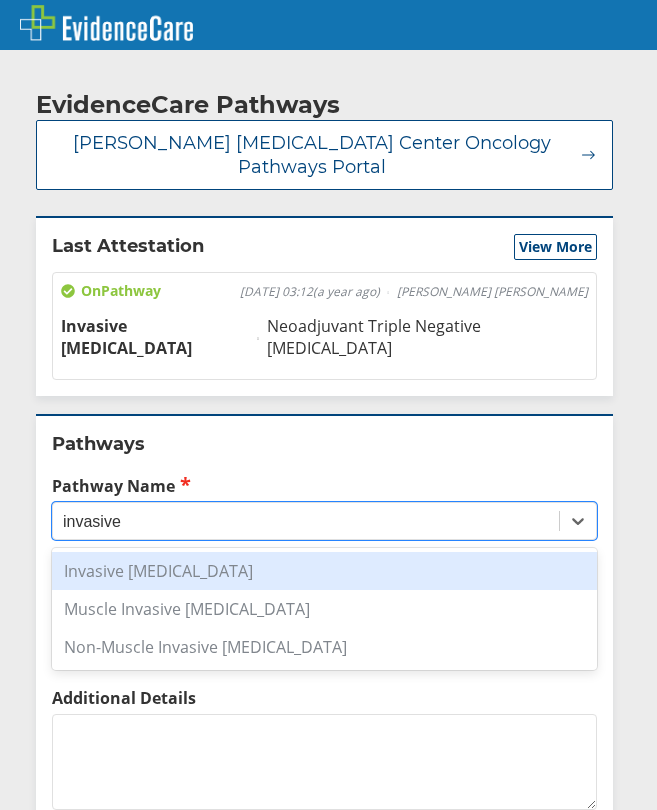click on "Invasive [MEDICAL_DATA]" at bounding box center (324, 571) 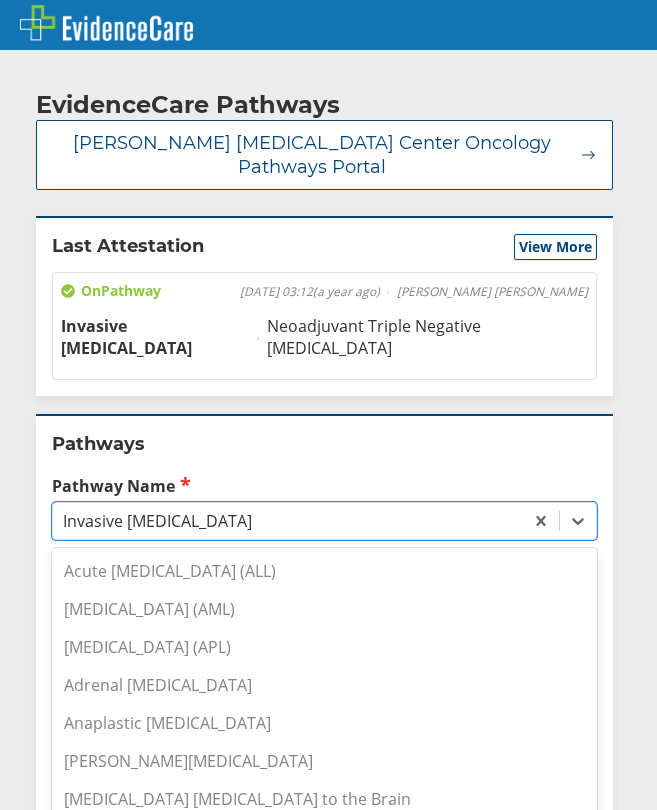 scroll, scrollTop: 666, scrollLeft: 0, axis: vertical 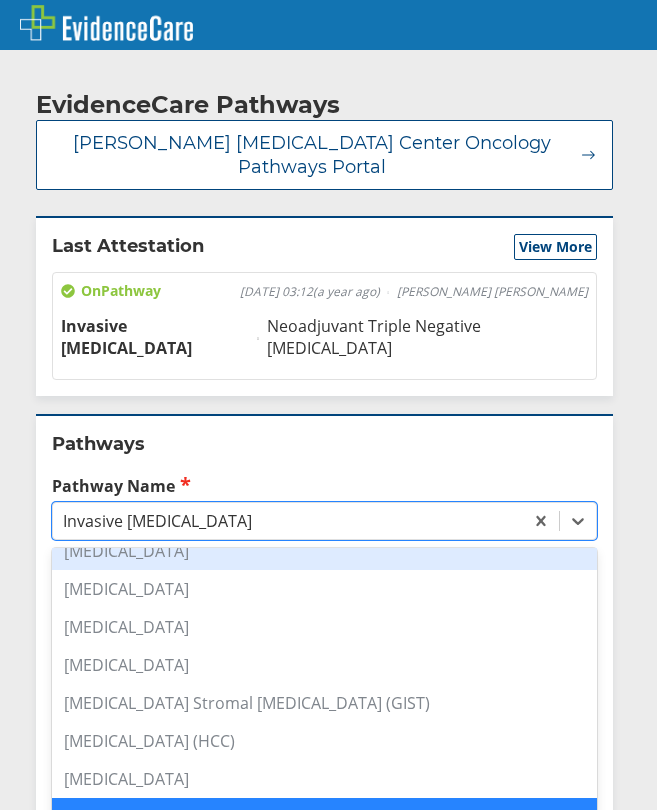 click on "Pathways" at bounding box center (324, 444) 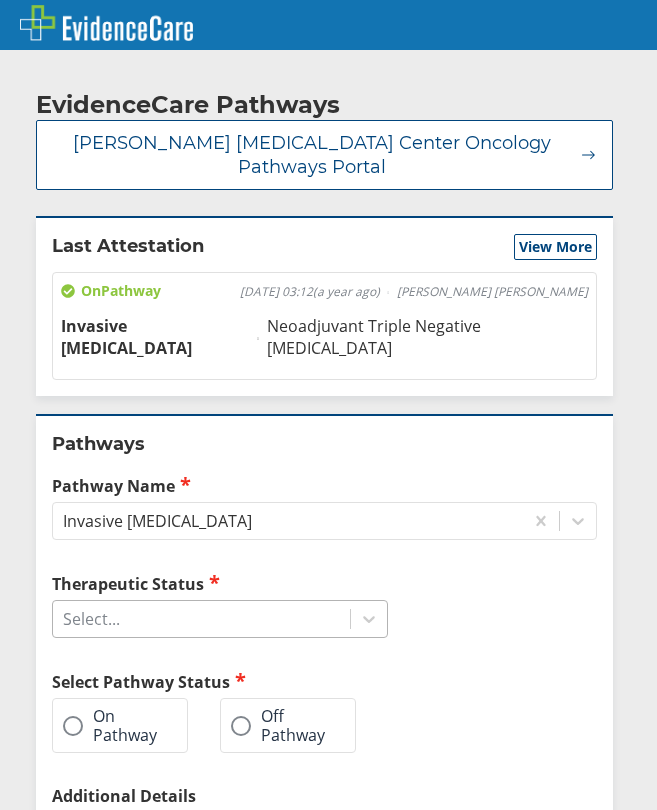 click on "Select..." at bounding box center [201, 619] 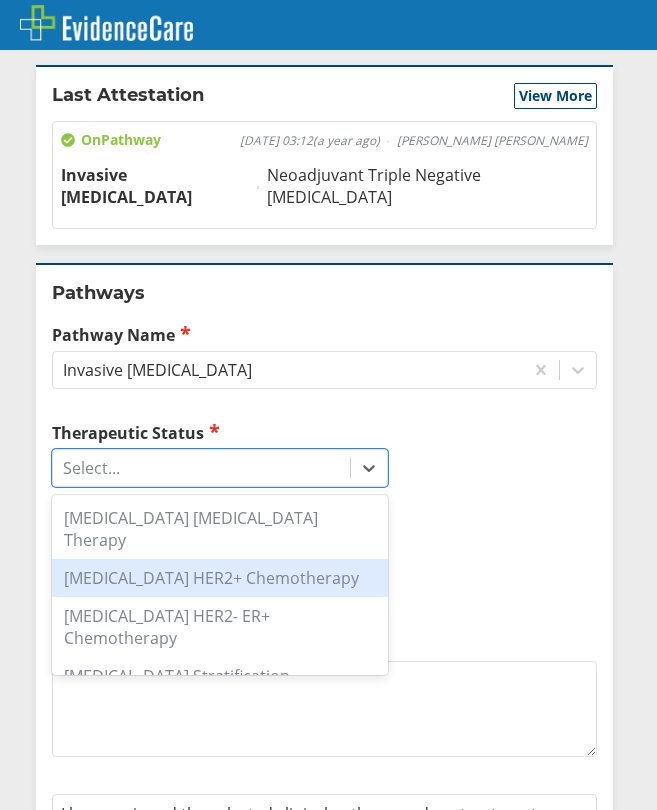 scroll, scrollTop: 161, scrollLeft: 0, axis: vertical 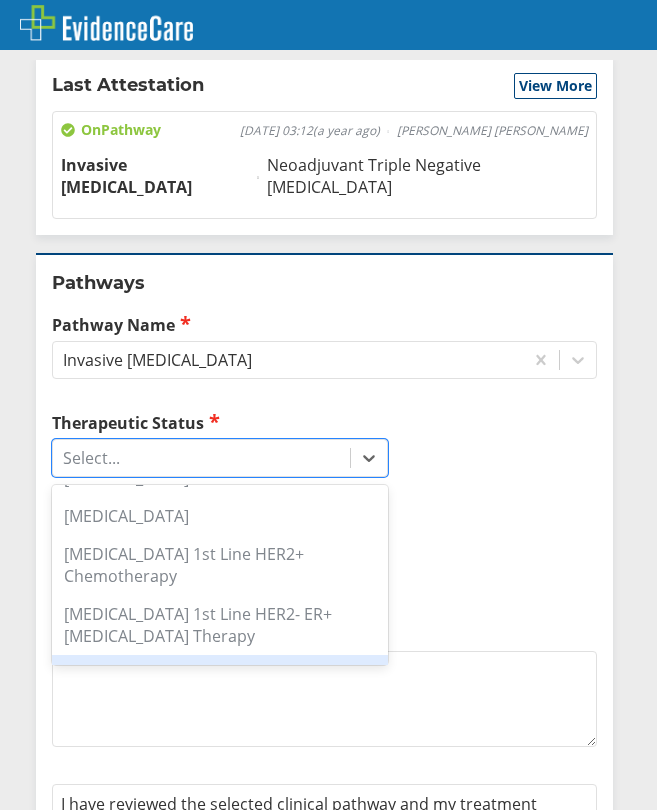 click on "[MEDICAL_DATA] 1st Line Triple Negative Chemotherapy" at bounding box center (220, 685) 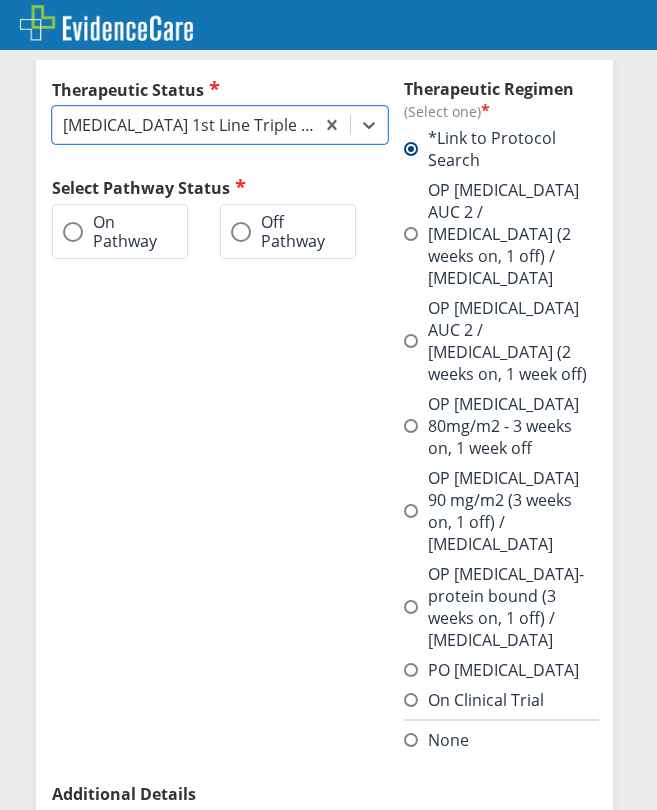 scroll, scrollTop: 538, scrollLeft: 0, axis: vertical 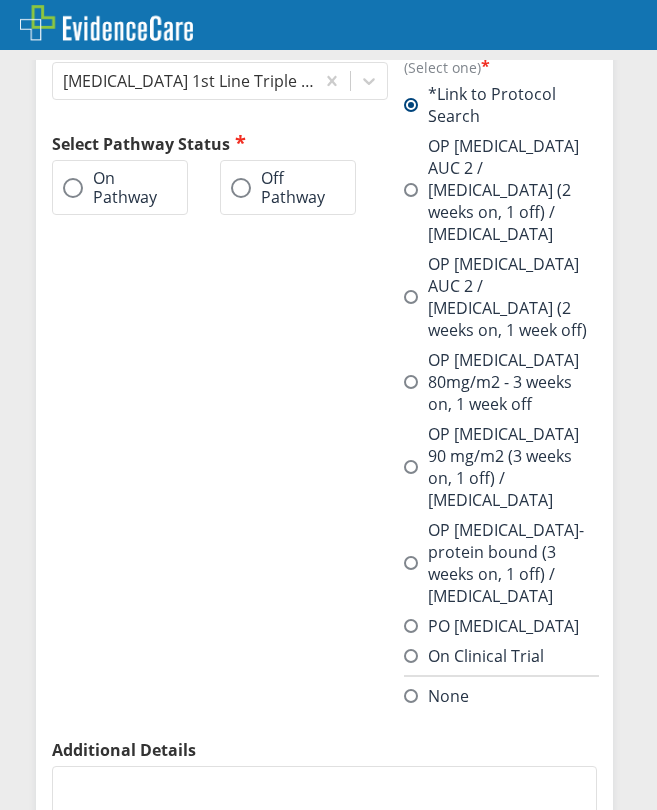 click at bounding box center [241, 188] 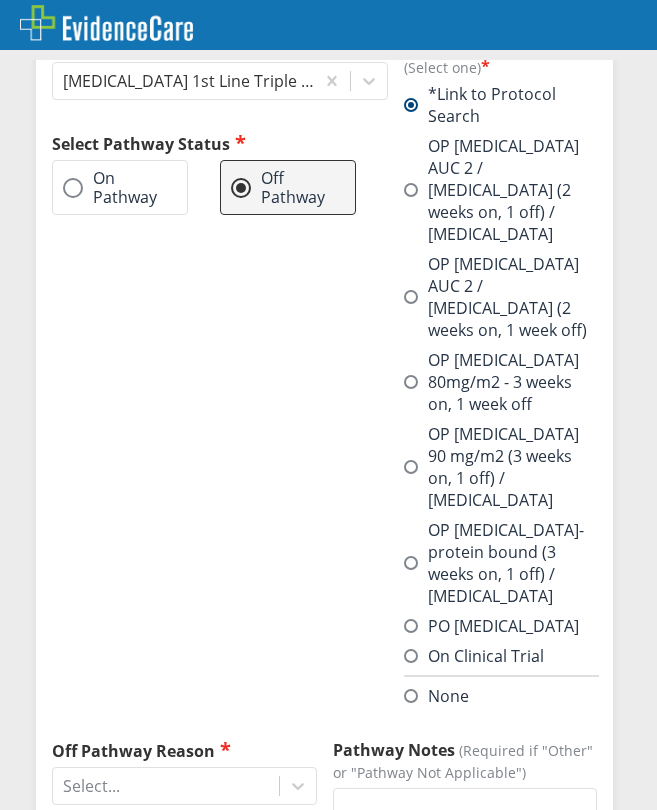 scroll, scrollTop: 754, scrollLeft: 0, axis: vertical 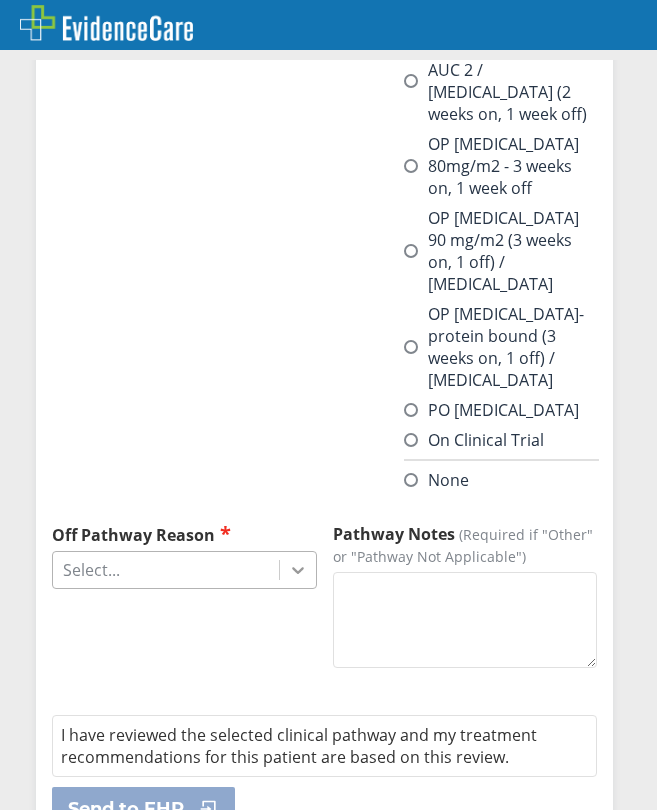 click 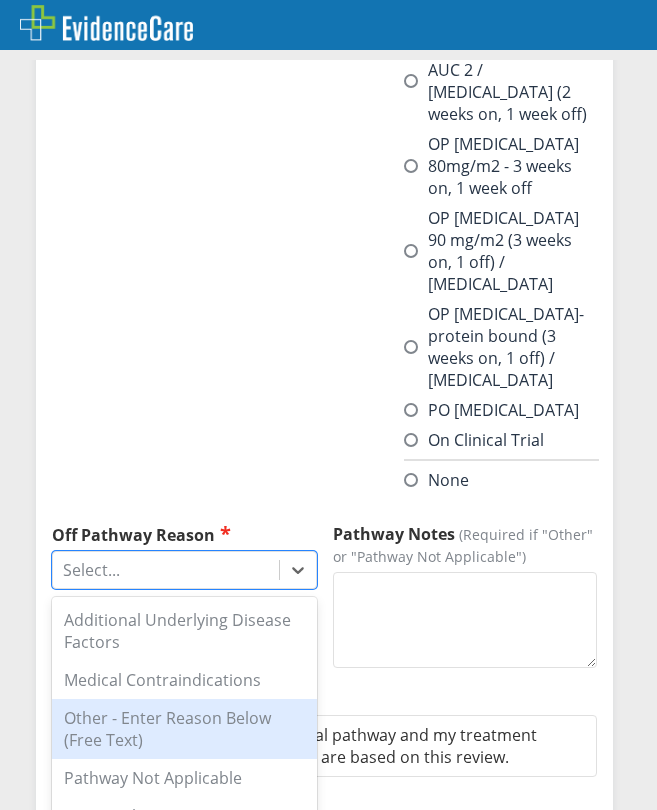 click on "Other - Enter Reason Below (Free Text)" at bounding box center [184, 729] 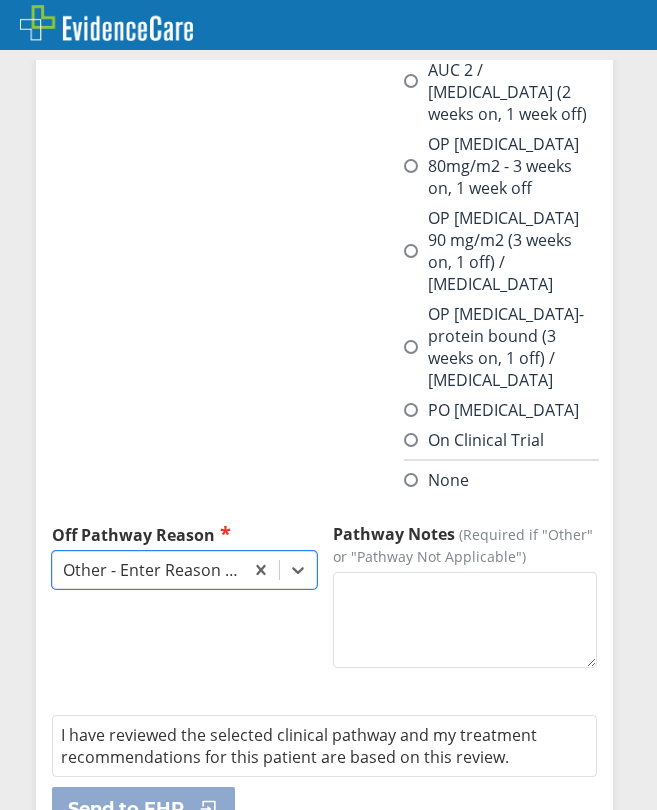 click on "Pathway Notes   (Required if "Other" or "Pathway Not Applicable")" at bounding box center (465, 620) 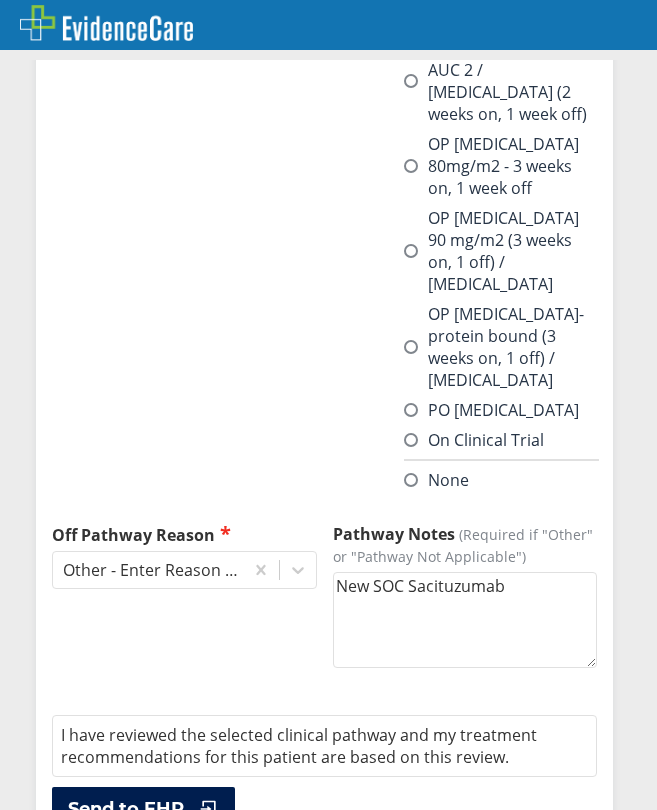 type on "New SOC Sacituzumab" 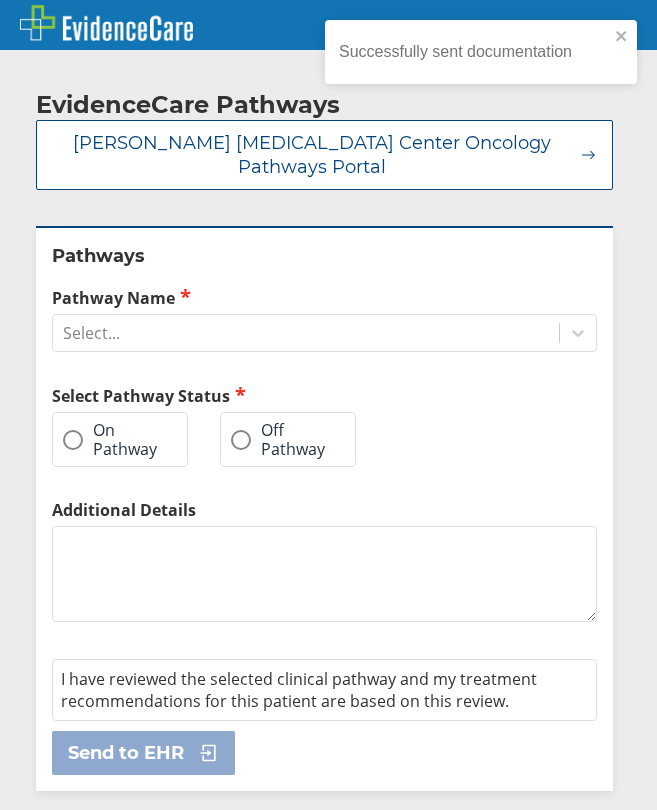 scroll, scrollTop: 0, scrollLeft: 0, axis: both 